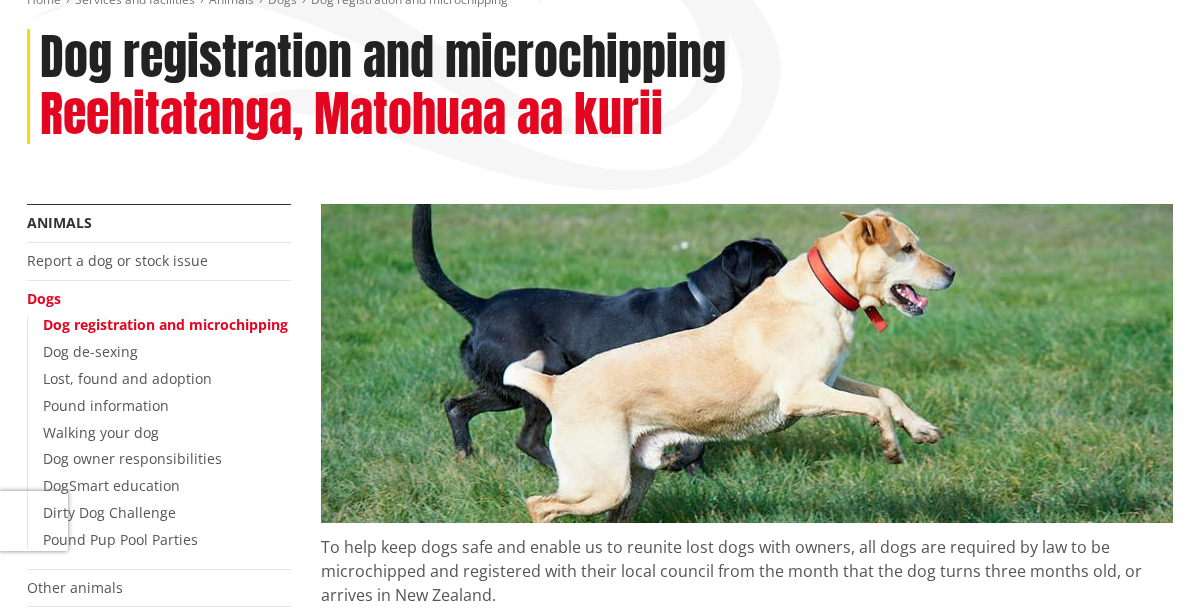 scroll, scrollTop: 0, scrollLeft: 0, axis: both 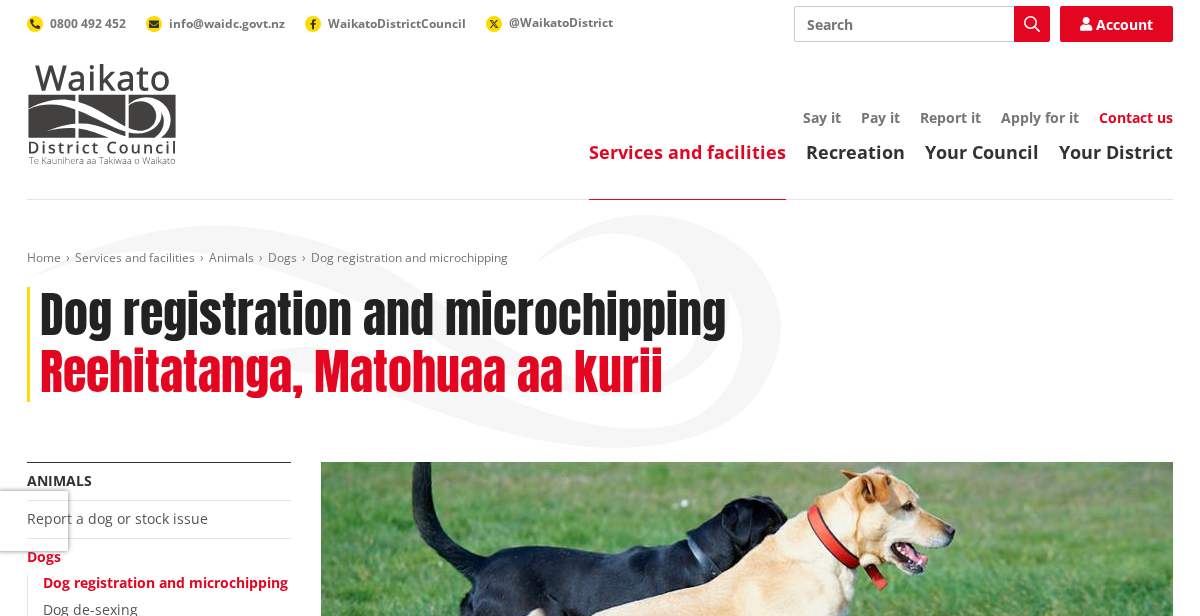 click on "Contact us" at bounding box center [1136, 117] 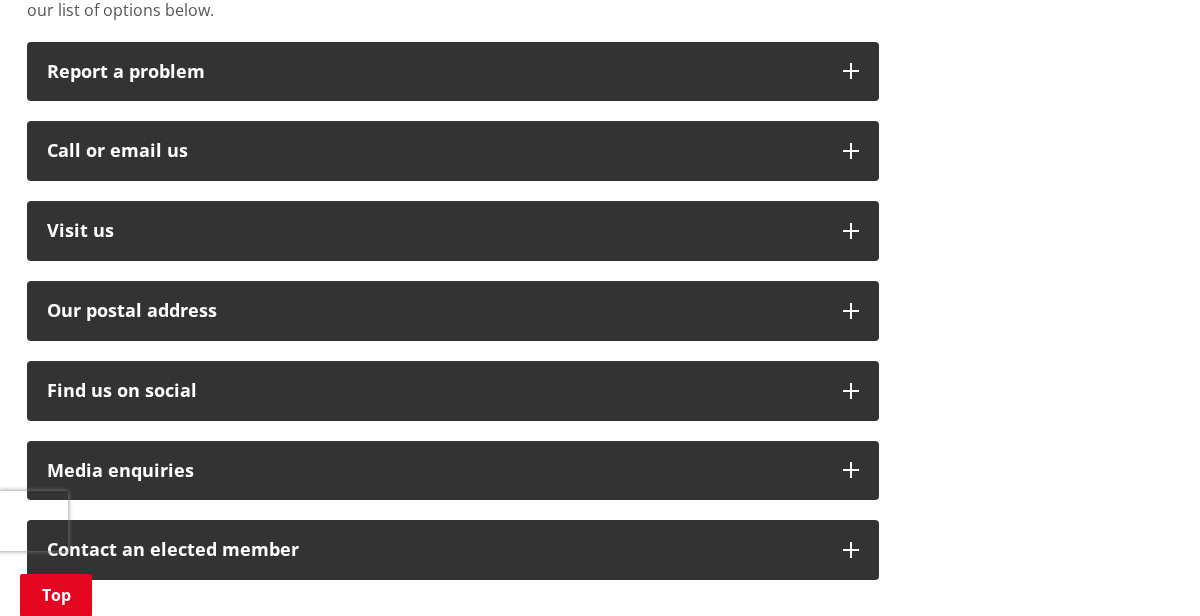 scroll, scrollTop: 587, scrollLeft: 0, axis: vertical 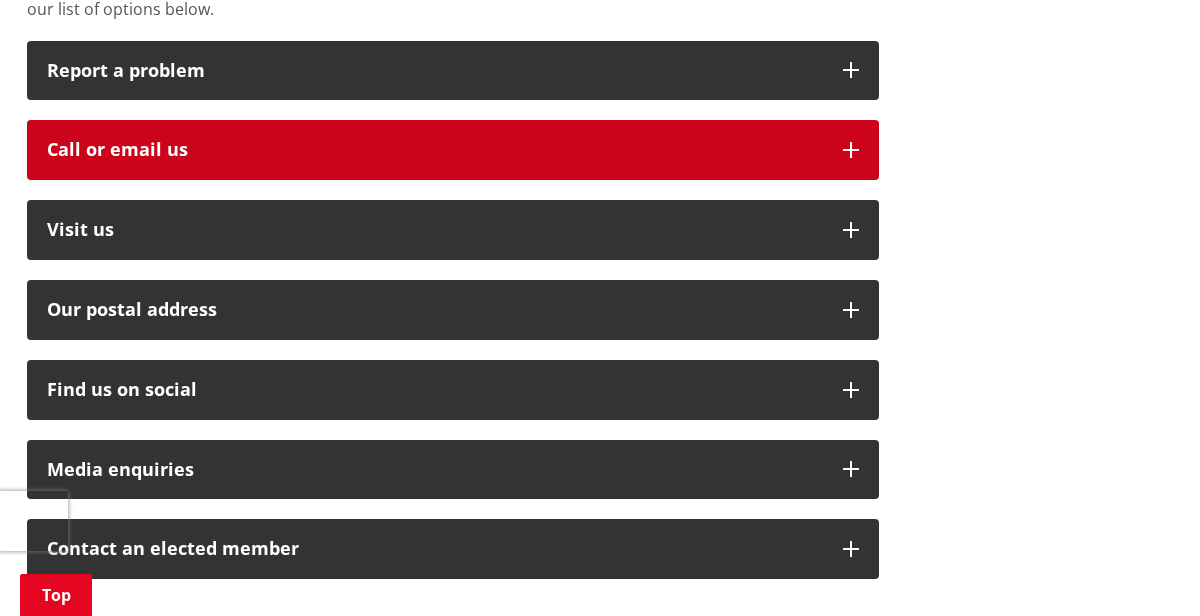 click on "Call or email us" at bounding box center [453, 150] 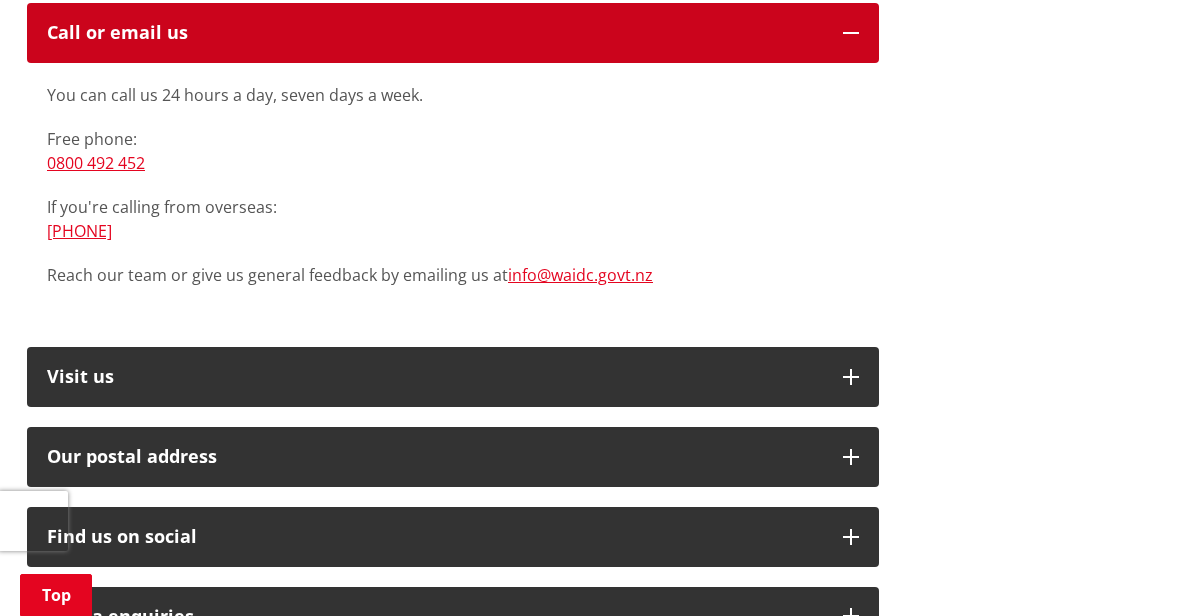 scroll, scrollTop: 708, scrollLeft: 0, axis: vertical 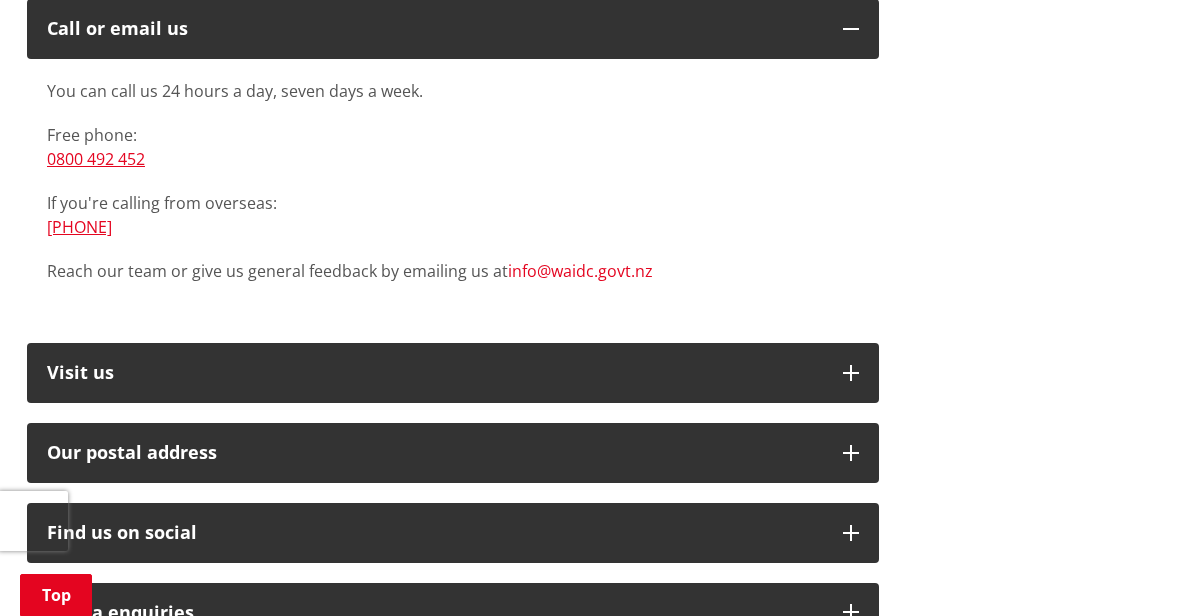 click on "info@waidc.govt.nz" at bounding box center (580, 271) 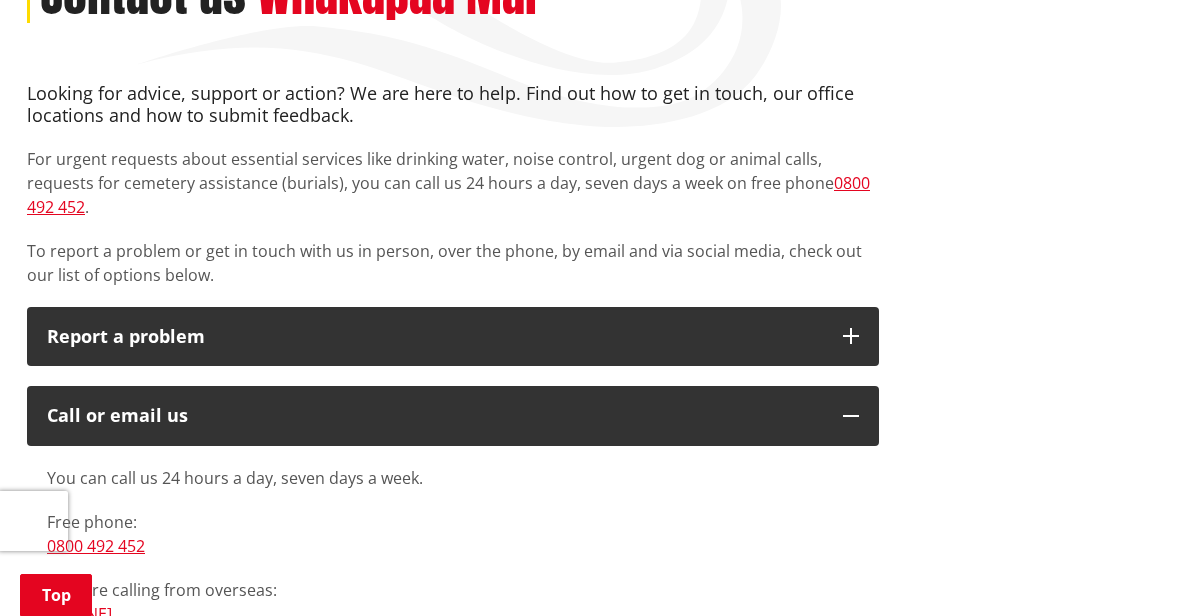 scroll, scrollTop: 322, scrollLeft: 0, axis: vertical 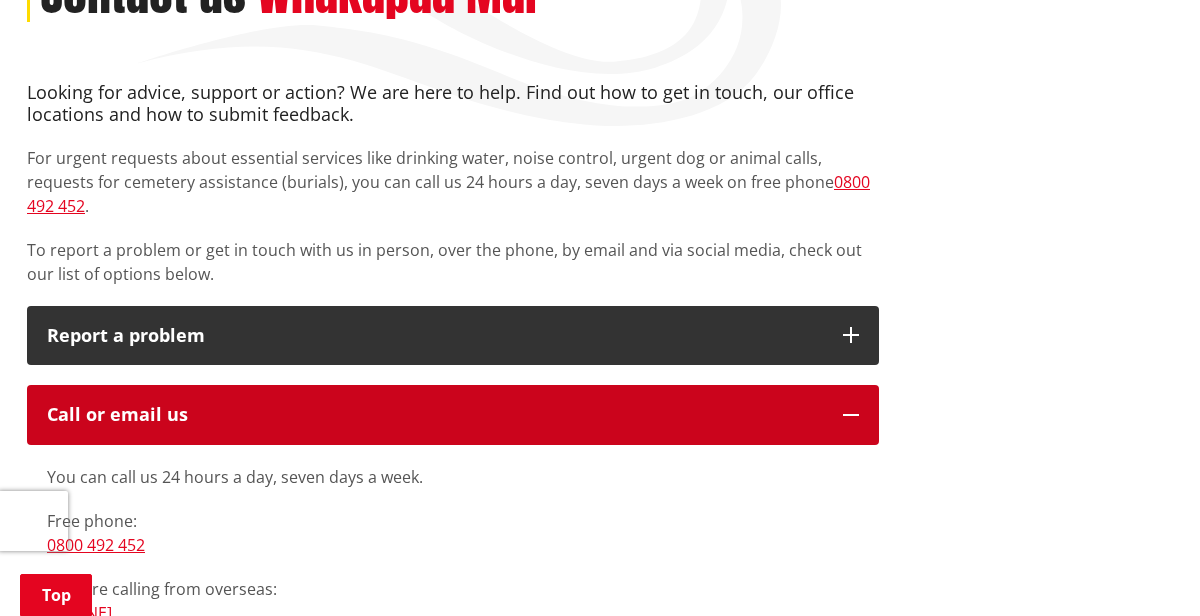 click on "Call or email us" at bounding box center [435, 415] 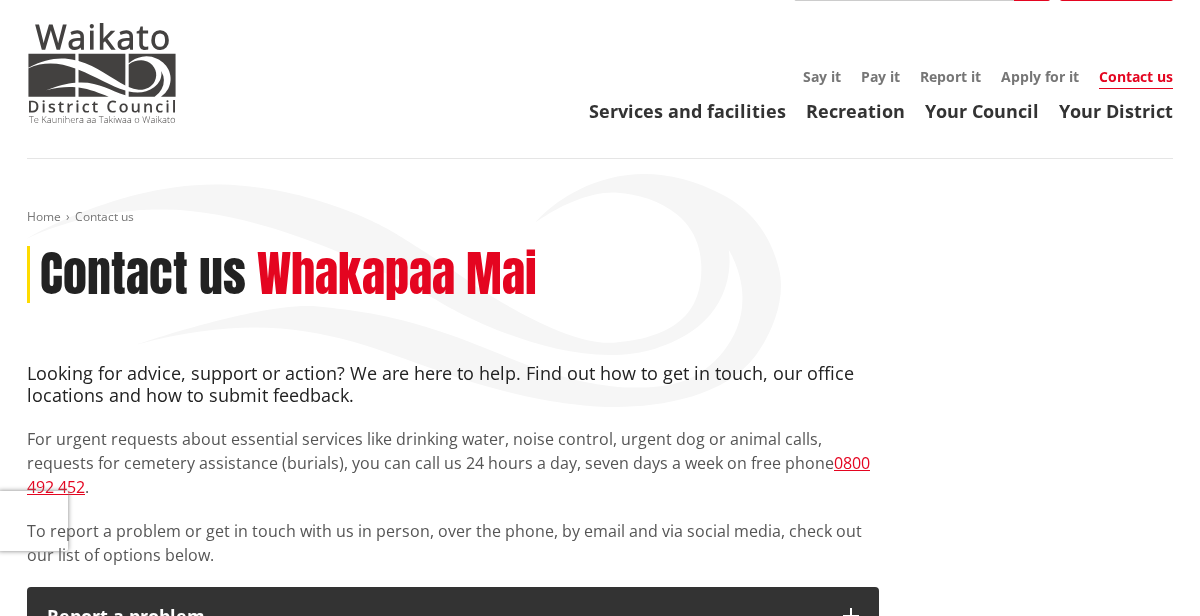 scroll, scrollTop: 51, scrollLeft: 0, axis: vertical 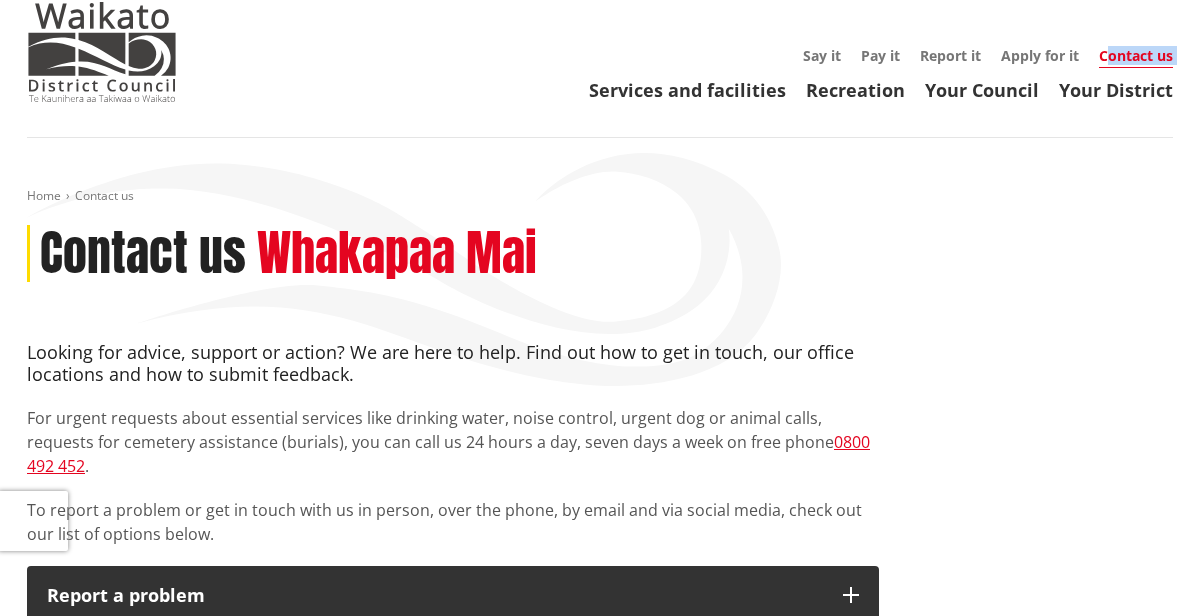 drag, startPoint x: 1078, startPoint y: 127, endPoint x: 1105, endPoint y: 62, distance: 70.38466 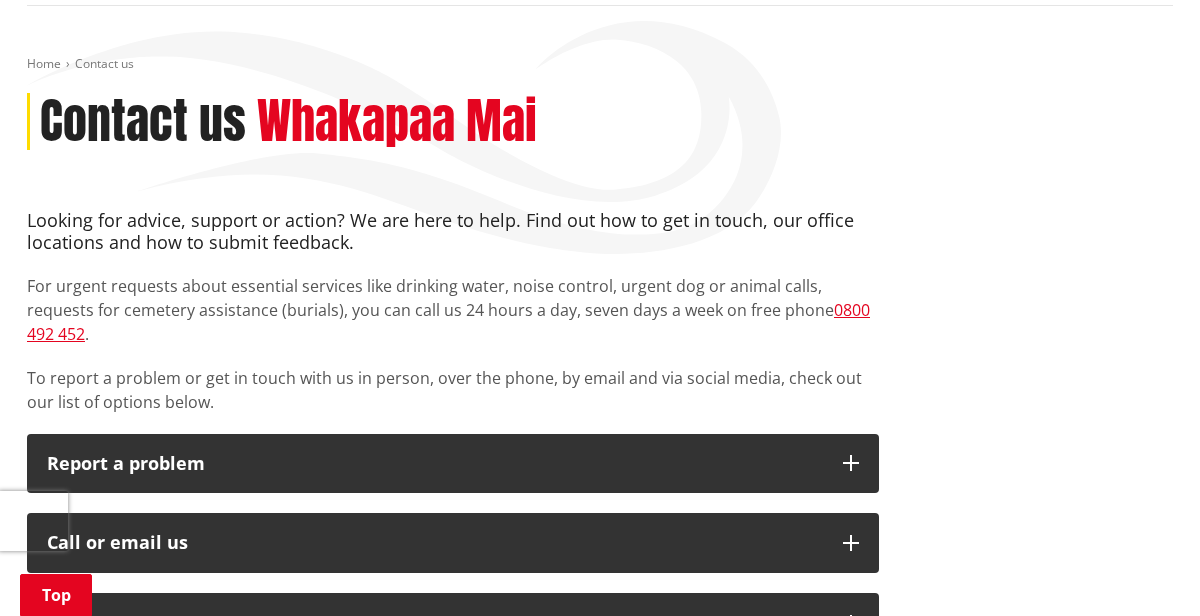 scroll, scrollTop: 0, scrollLeft: 0, axis: both 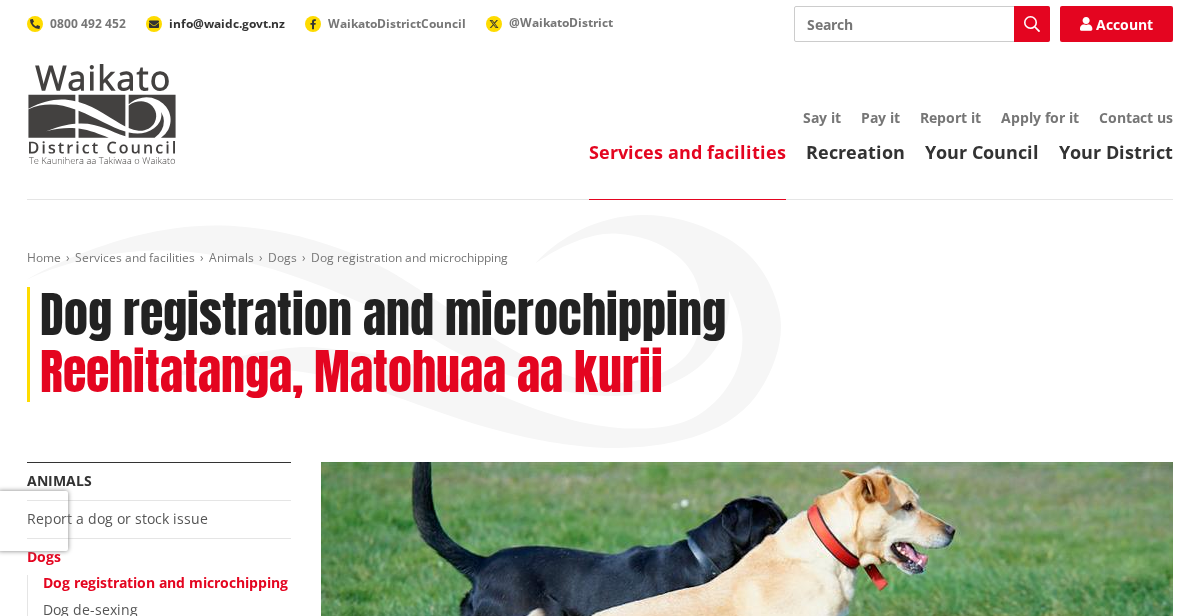 click on "info@waidc.govt.nz" at bounding box center [227, 23] 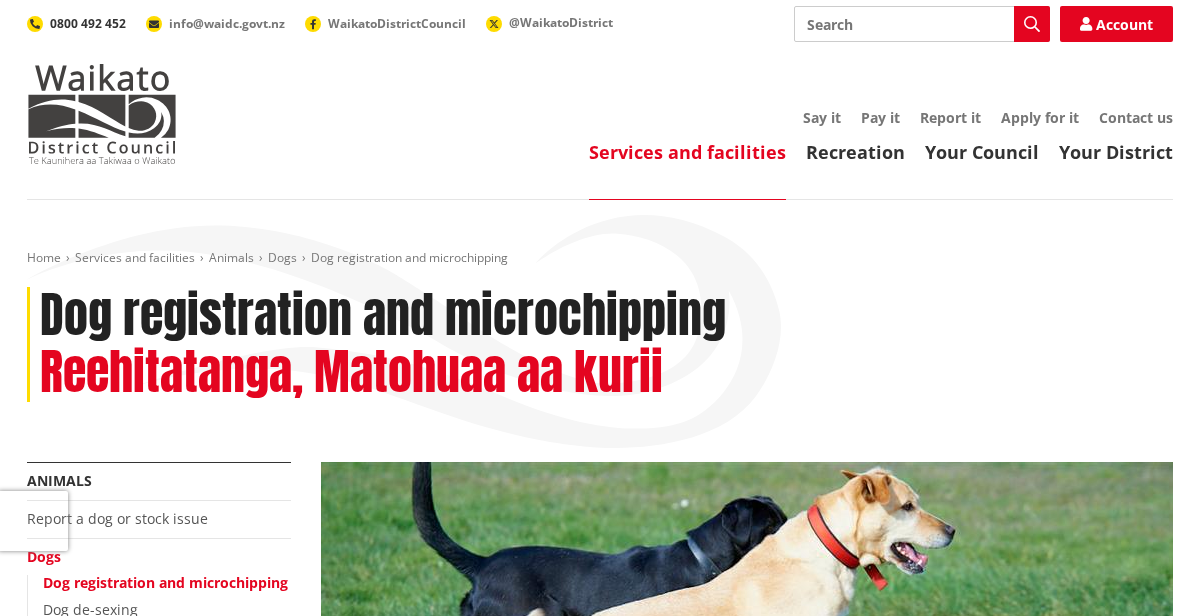 click on "0800 492 452" at bounding box center [88, 23] 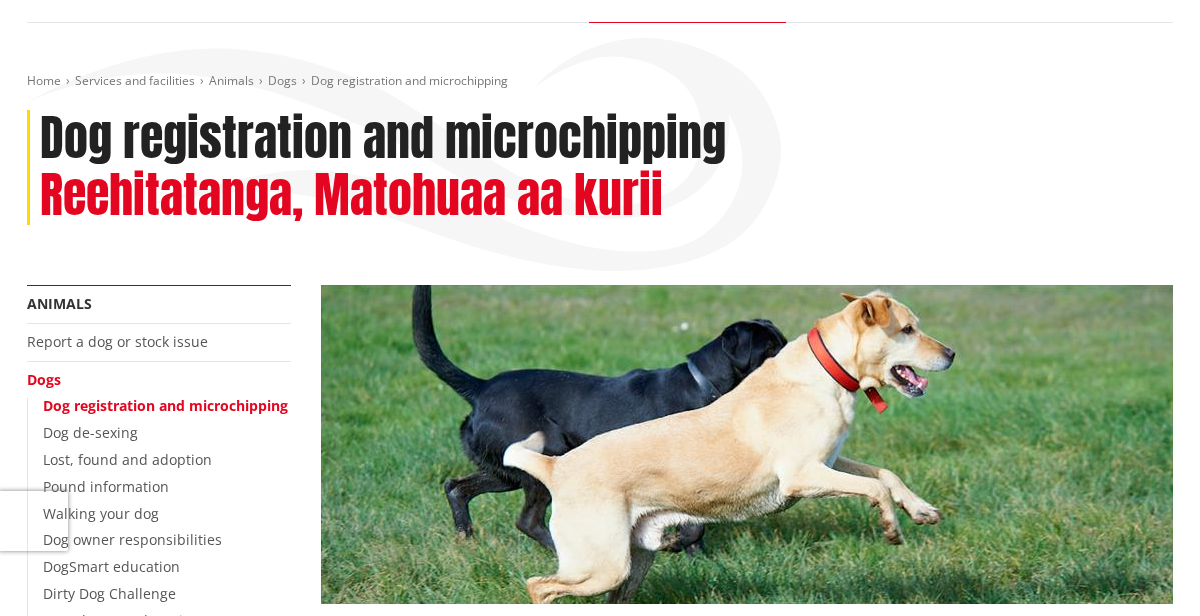 scroll, scrollTop: 0, scrollLeft: 0, axis: both 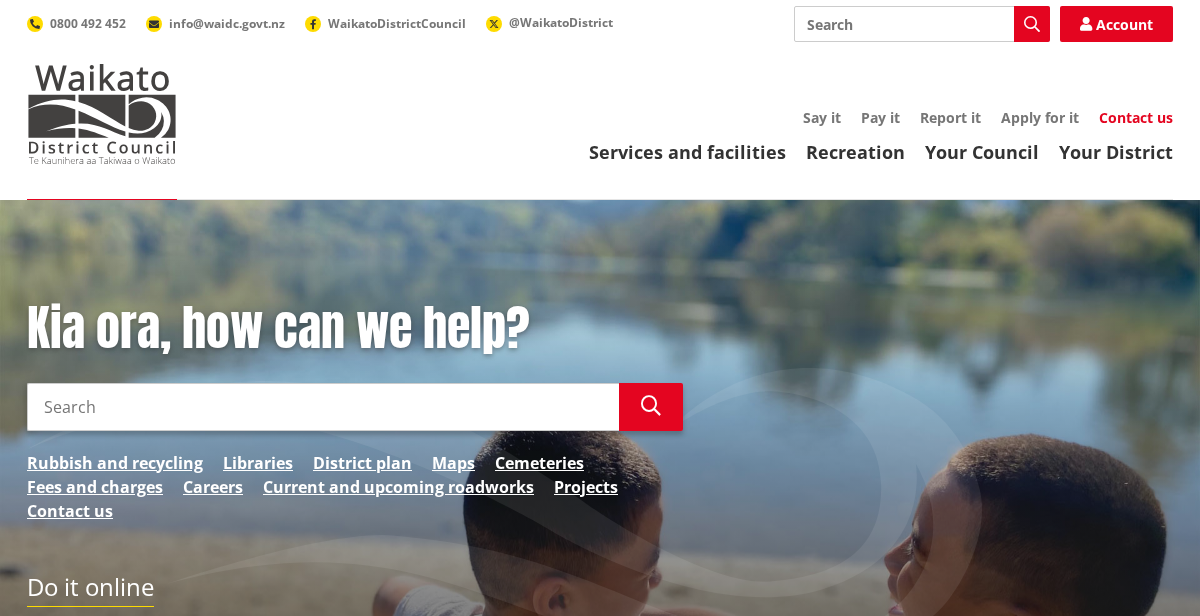 click on "Contact us" at bounding box center (1136, 117) 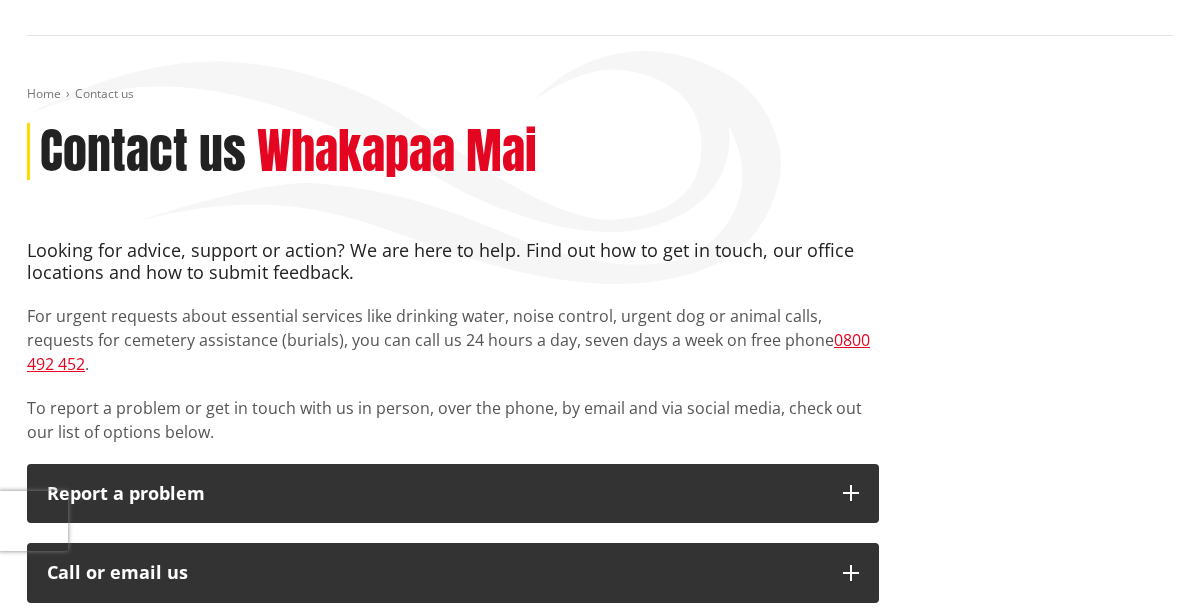 scroll, scrollTop: 0, scrollLeft: 0, axis: both 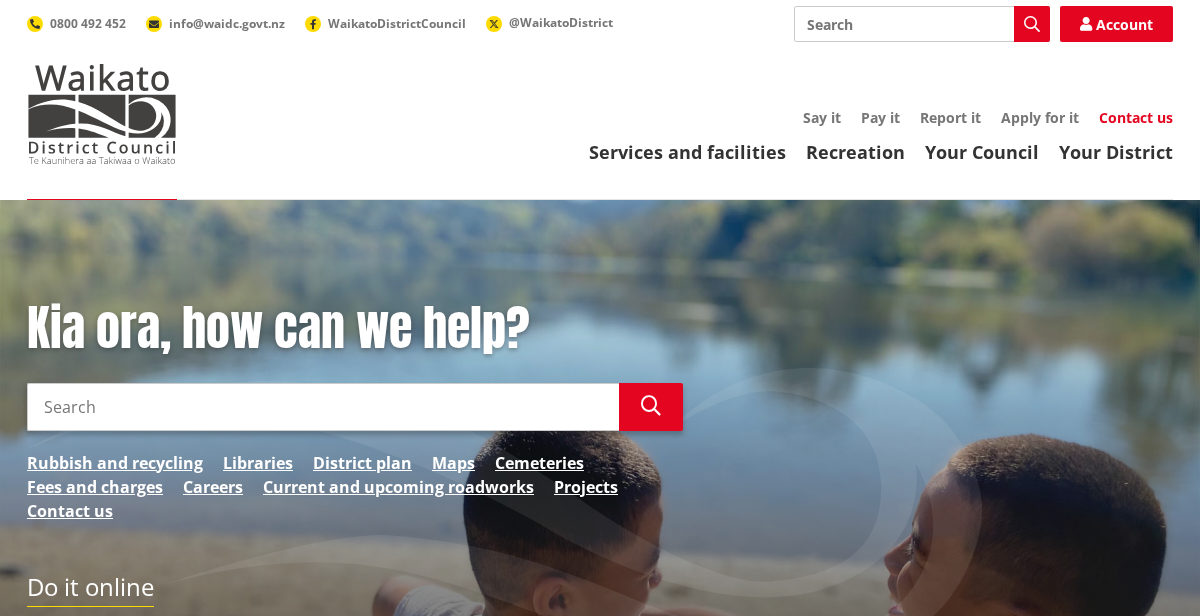 click on "Contact us" at bounding box center [1136, 117] 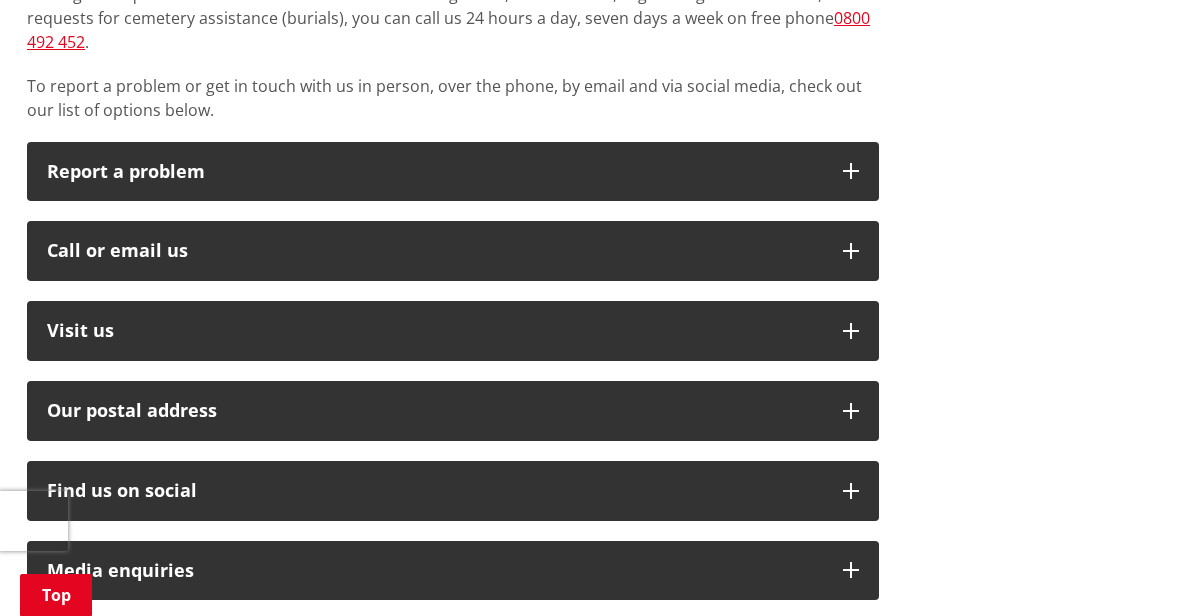 scroll, scrollTop: 484, scrollLeft: 0, axis: vertical 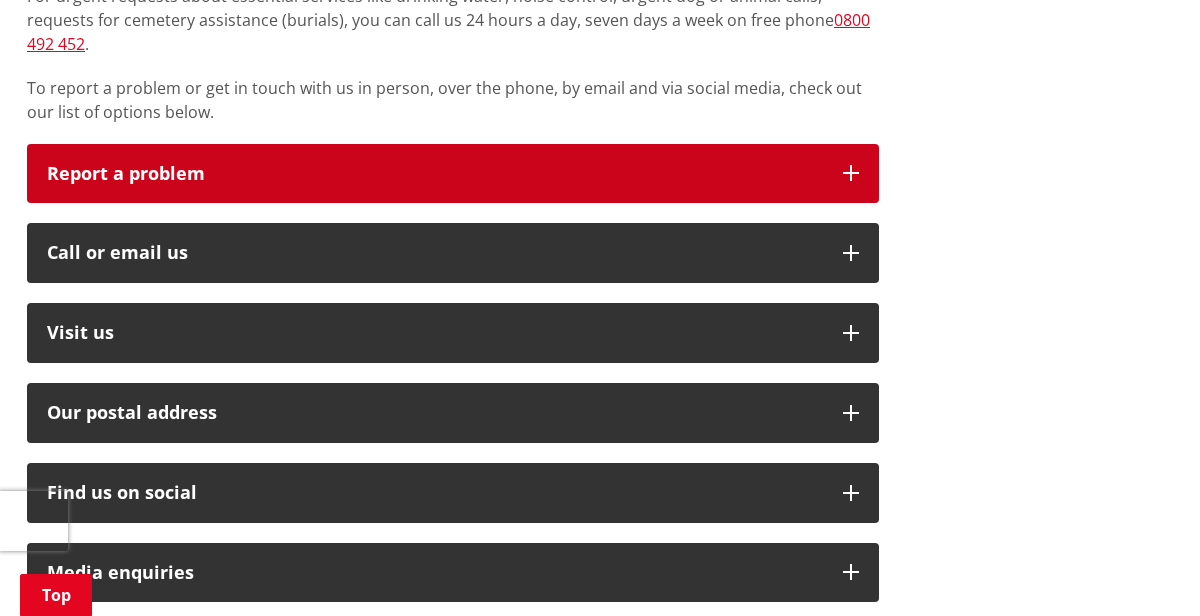 click on "Report a problem" at bounding box center [435, 174] 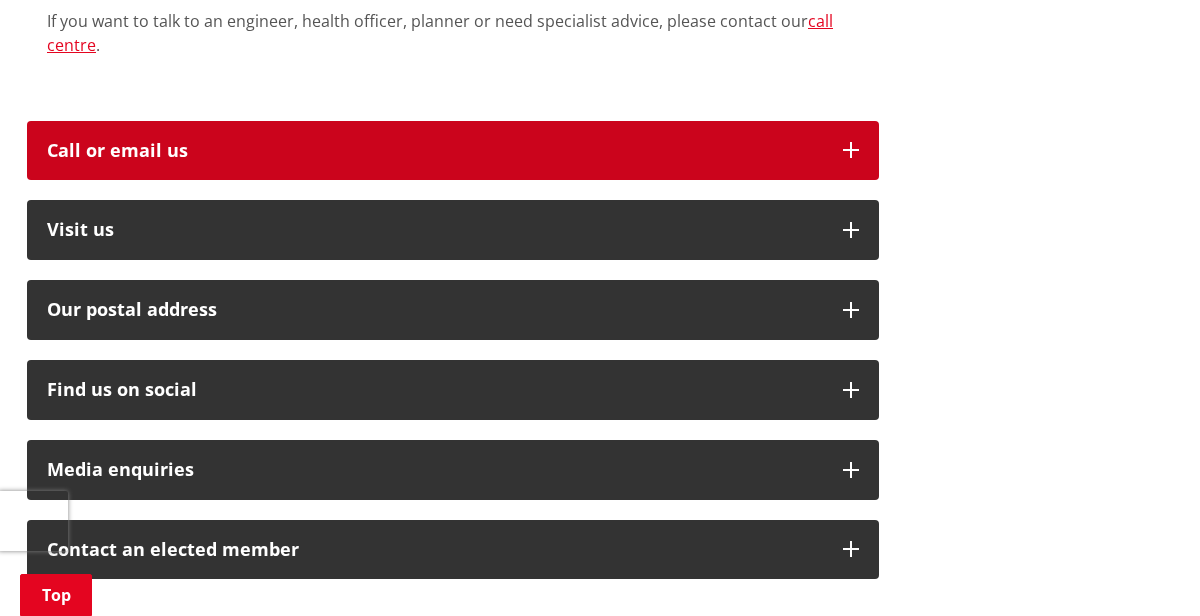scroll, scrollTop: 1022, scrollLeft: 0, axis: vertical 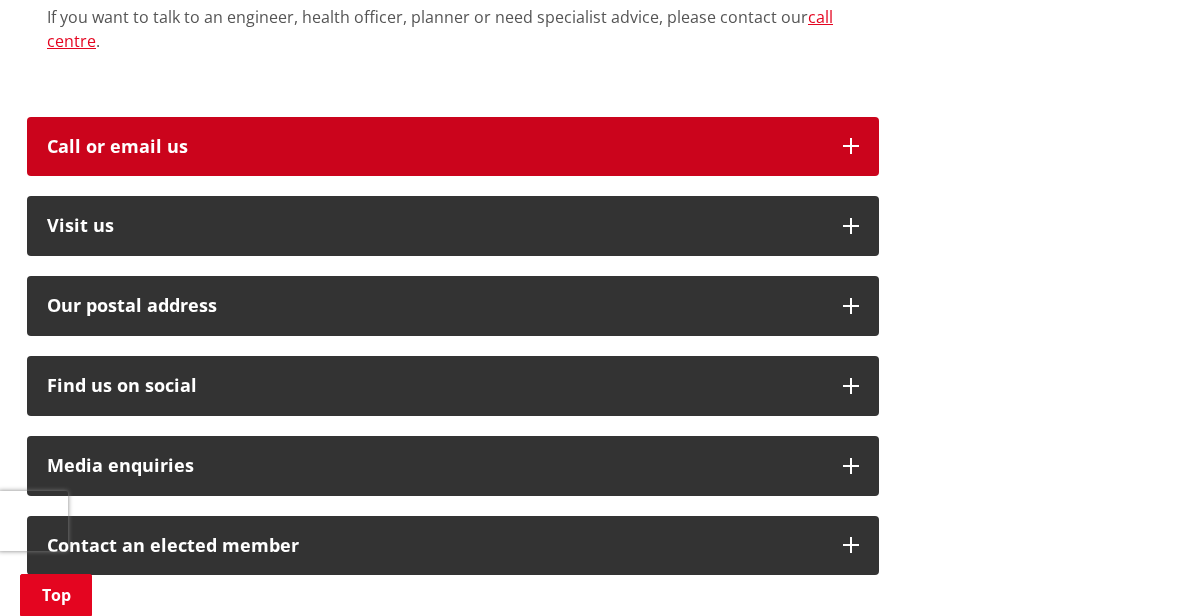 click on "Call or email us" at bounding box center [435, 147] 